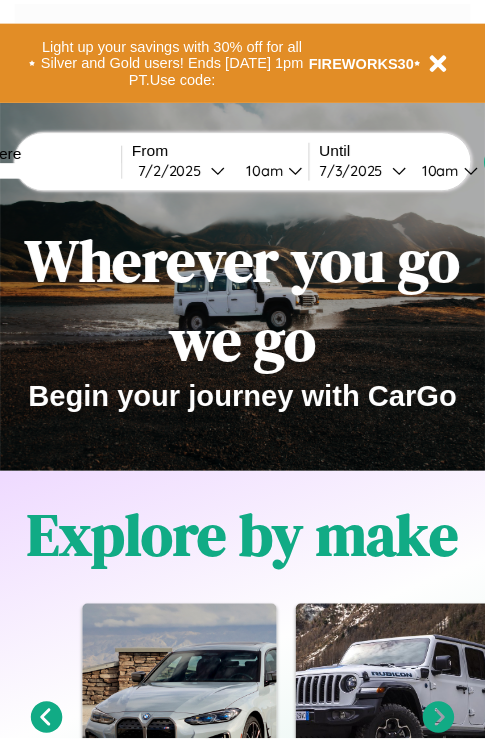scroll, scrollTop: 0, scrollLeft: 0, axis: both 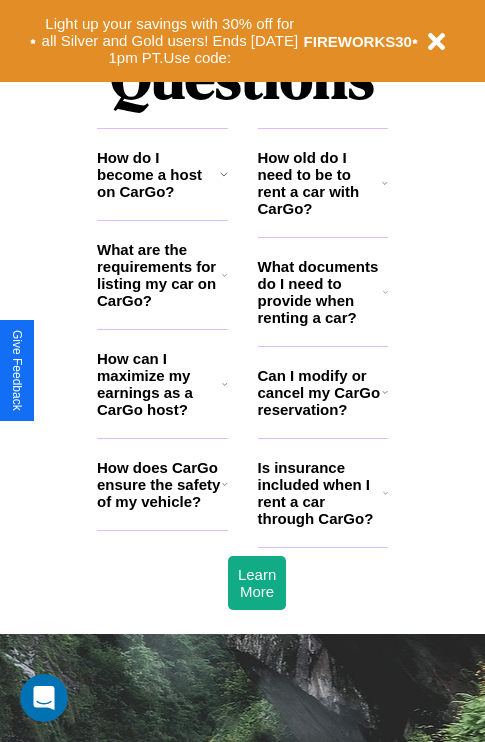 click on "What documents do I need to provide when renting a car?" at bounding box center [321, 292] 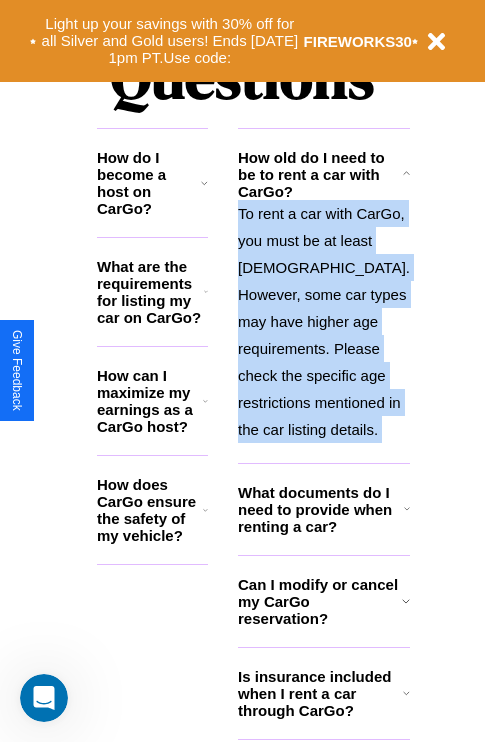 scroll, scrollTop: 2465, scrollLeft: 0, axis: vertical 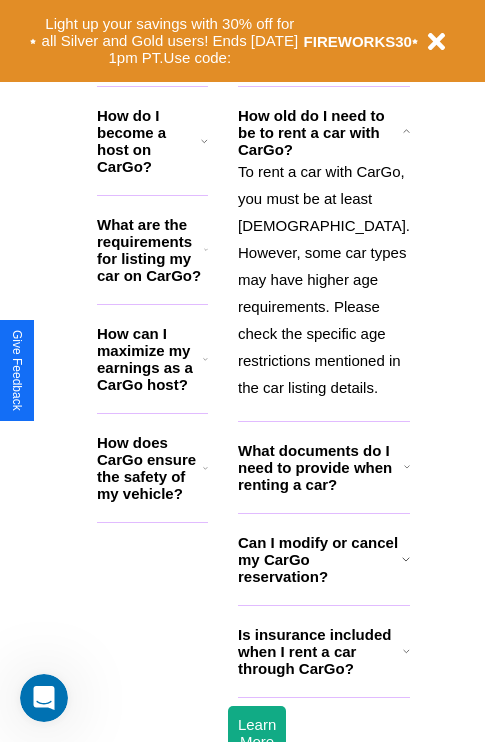 click 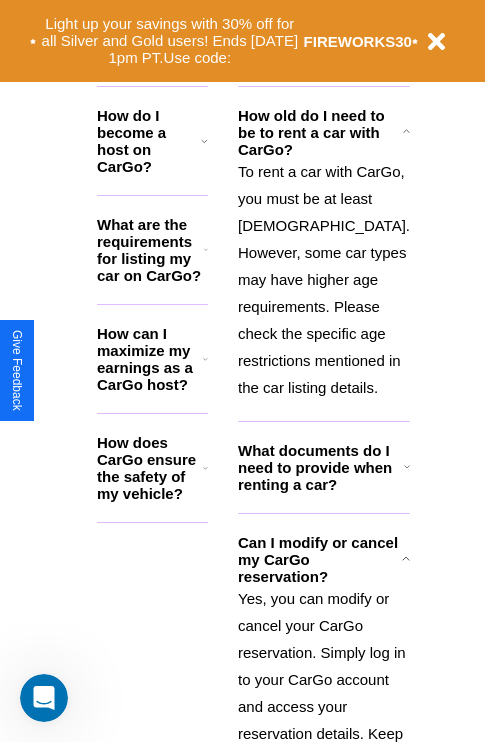 click on "To rent a car with CarGo, you must be at least [DEMOGRAPHIC_DATA]. However, some car types may have higher age requirements. Please check the specific age restrictions mentioned in the car listing details." at bounding box center [324, 279] 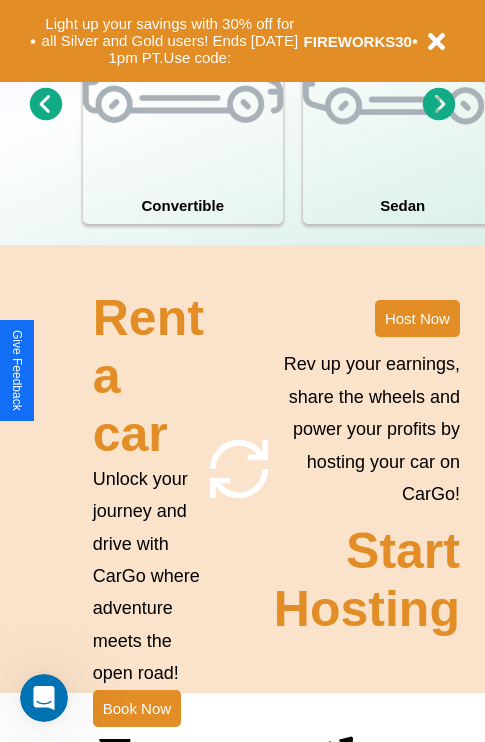 scroll, scrollTop: 1558, scrollLeft: 0, axis: vertical 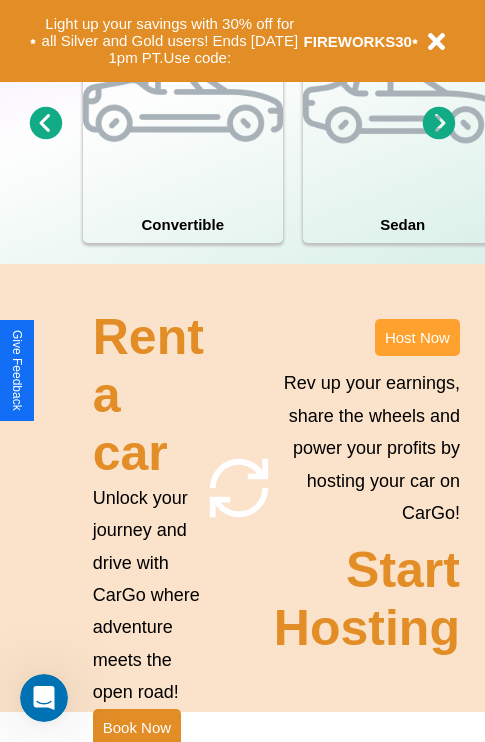 click on "Host Now" at bounding box center (417, 337) 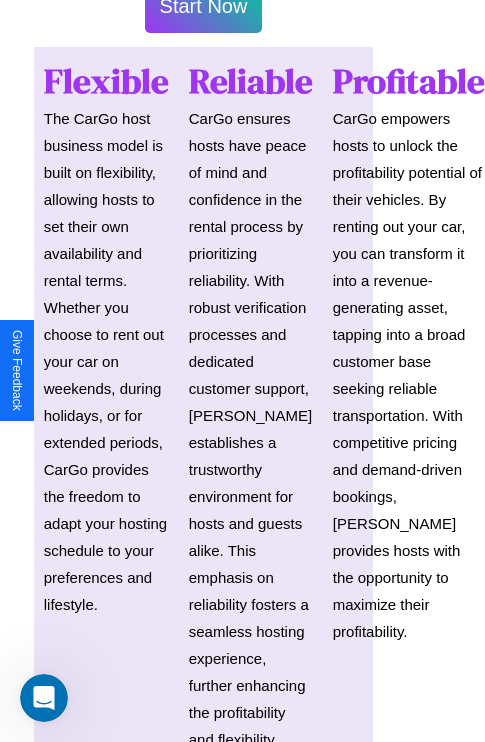 scroll, scrollTop: 1417, scrollLeft: 39, axis: both 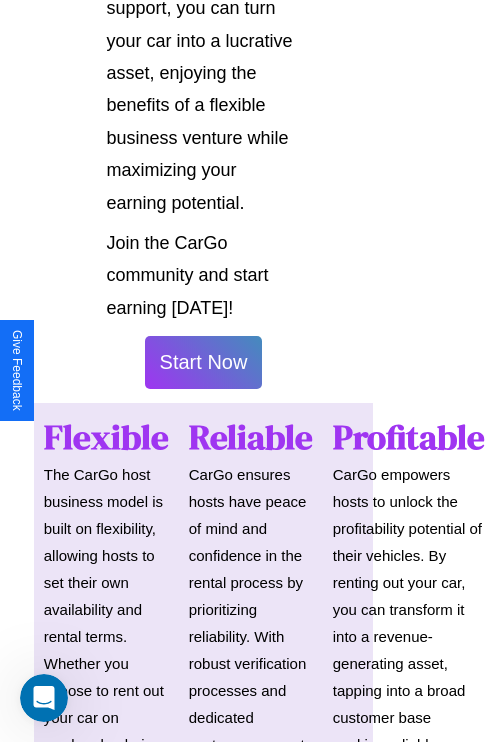 click on "Start Now" at bounding box center [204, 362] 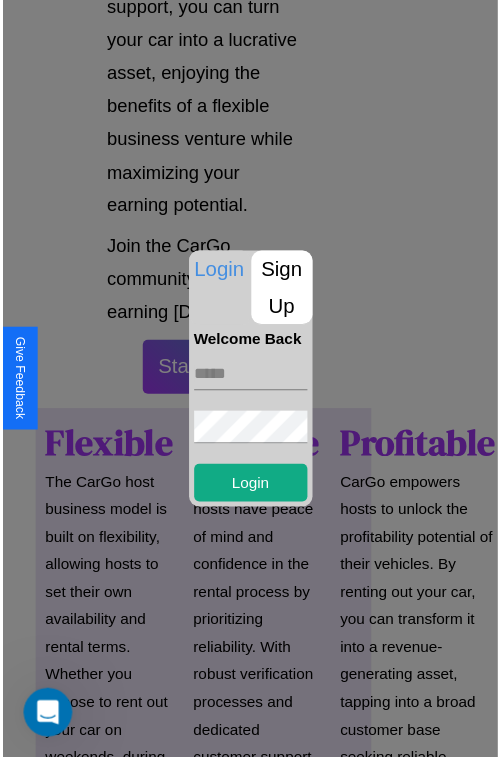scroll, scrollTop: 1417, scrollLeft: 34, axis: both 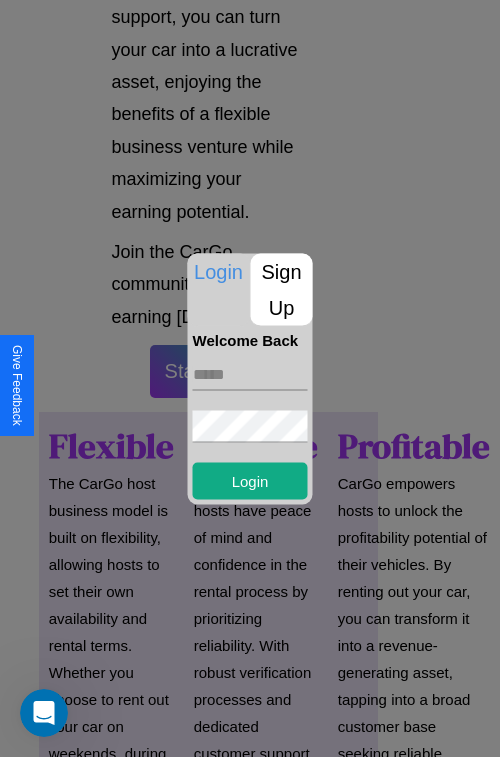 click on "Sign Up" at bounding box center (282, 289) 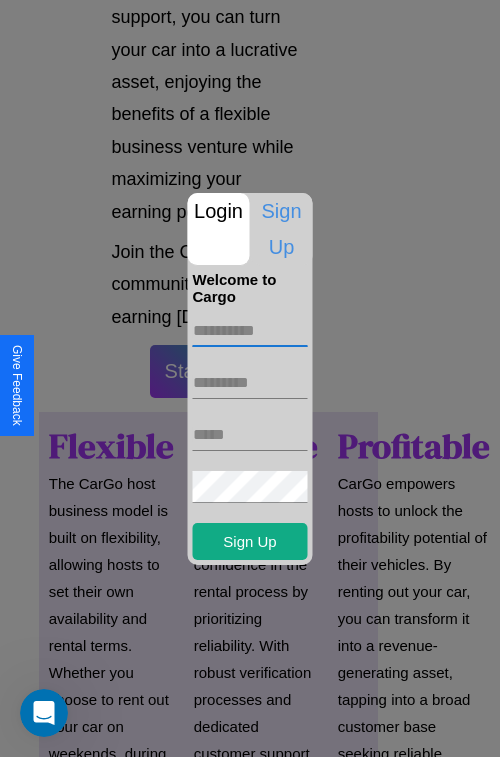 click at bounding box center [250, 331] 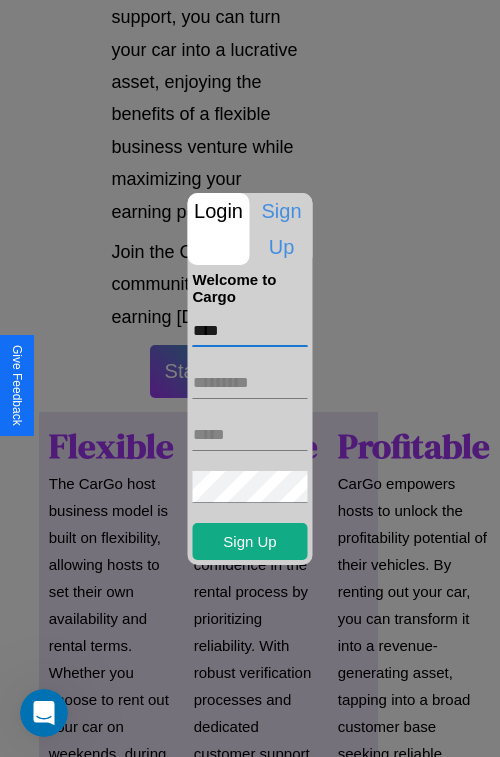 type on "****" 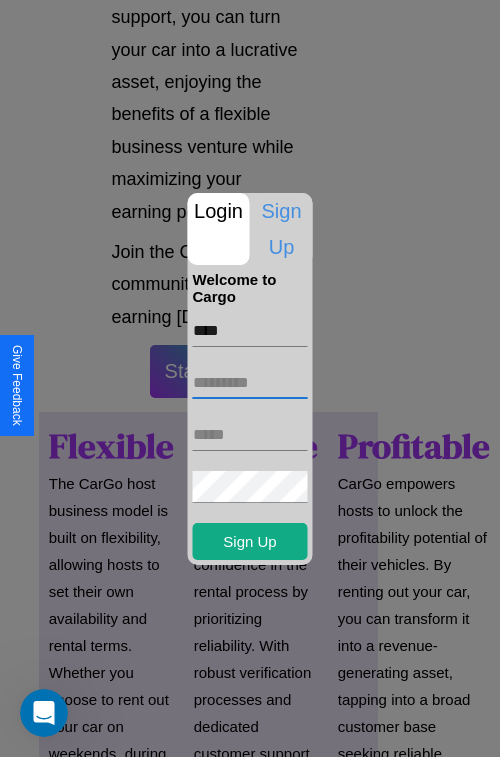 click at bounding box center (250, 383) 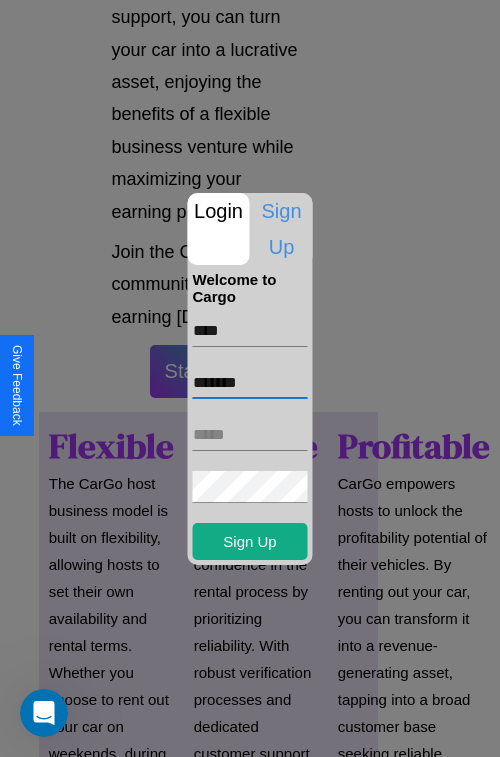 type on "*******" 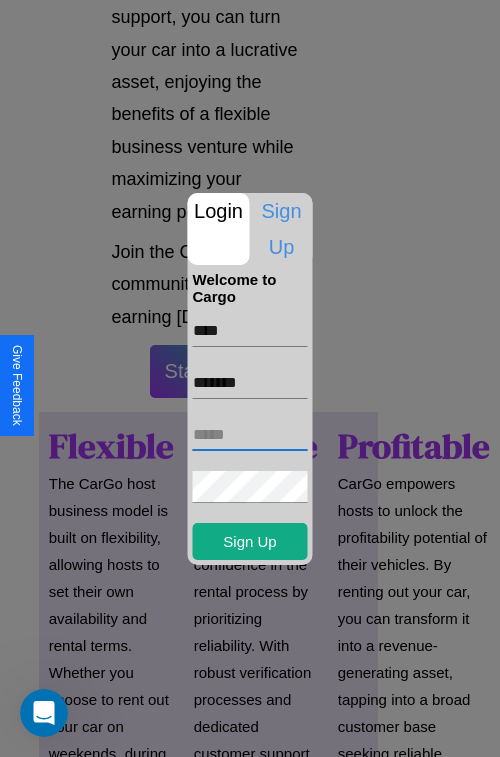 click at bounding box center (250, 435) 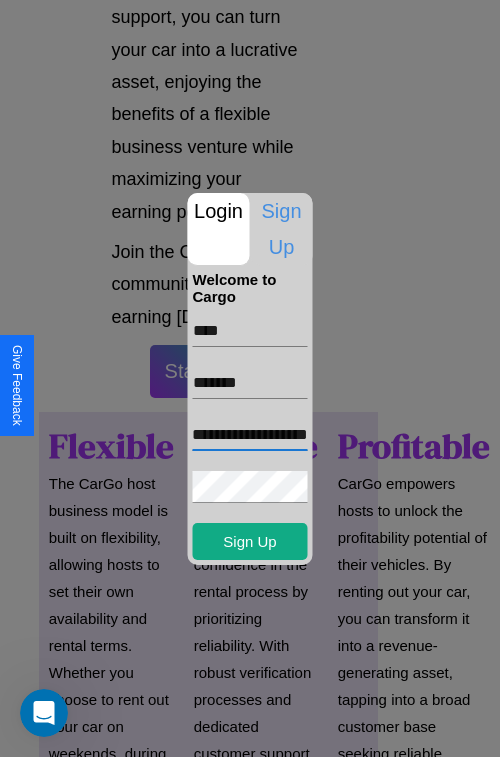 scroll, scrollTop: 0, scrollLeft: 56, axis: horizontal 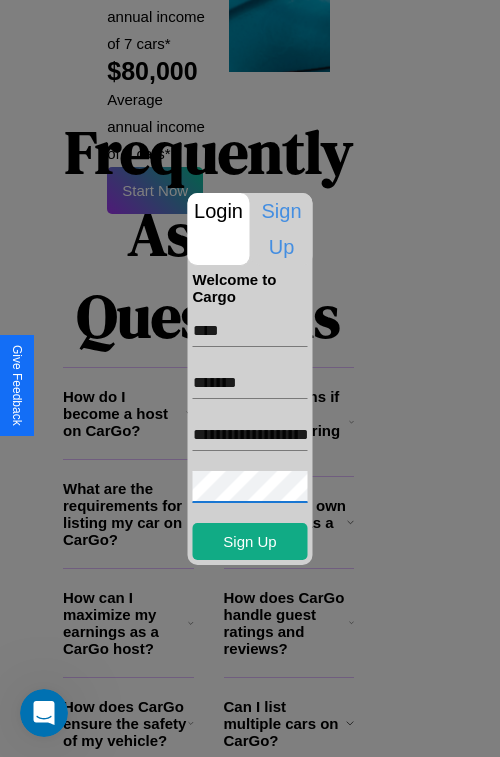 click at bounding box center (250, 378) 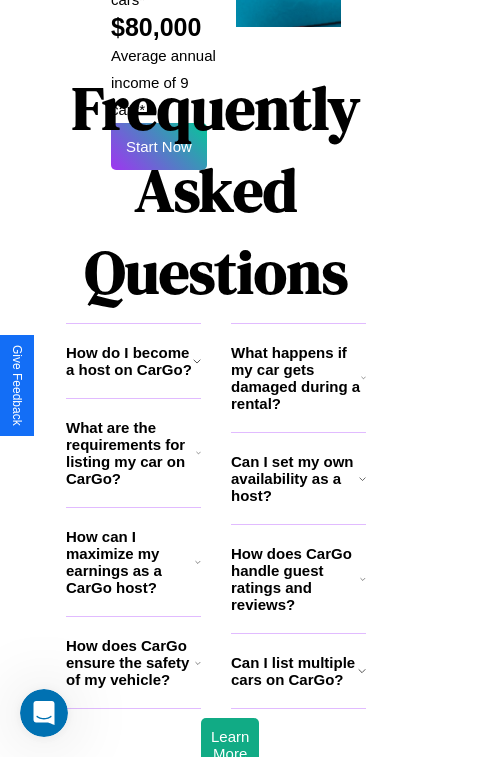 scroll, scrollTop: 1410, scrollLeft: 34, axis: both 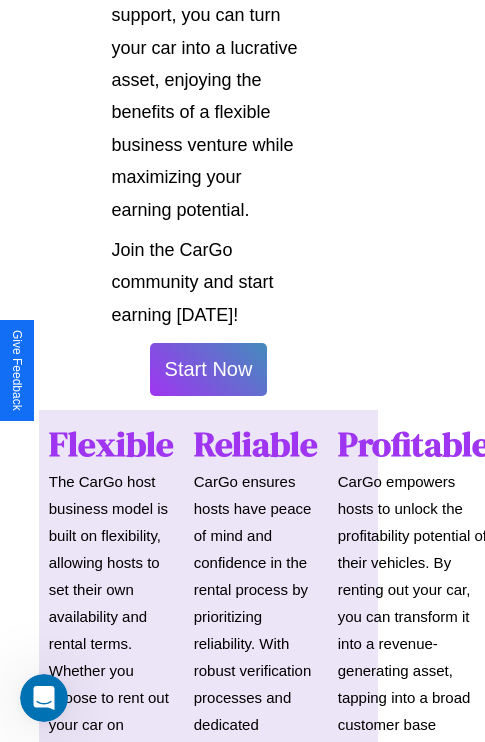 click on "Start Now" at bounding box center (209, 369) 